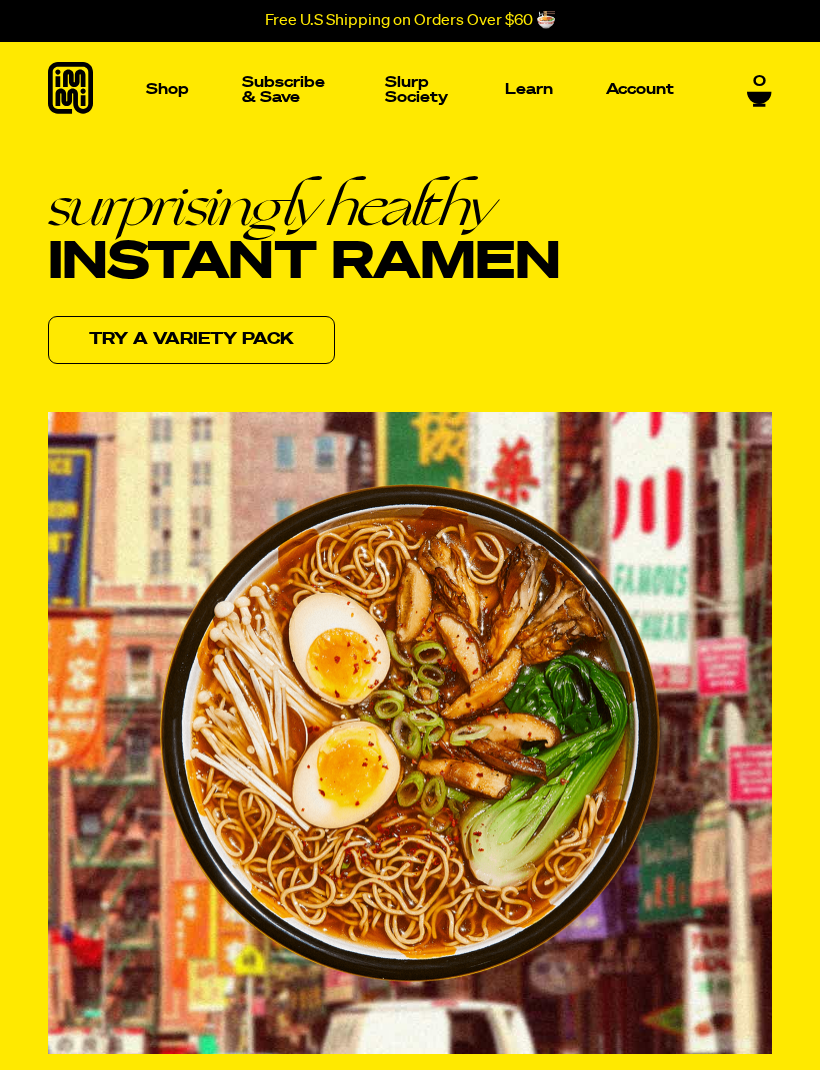 scroll, scrollTop: 0, scrollLeft: 0, axis: both 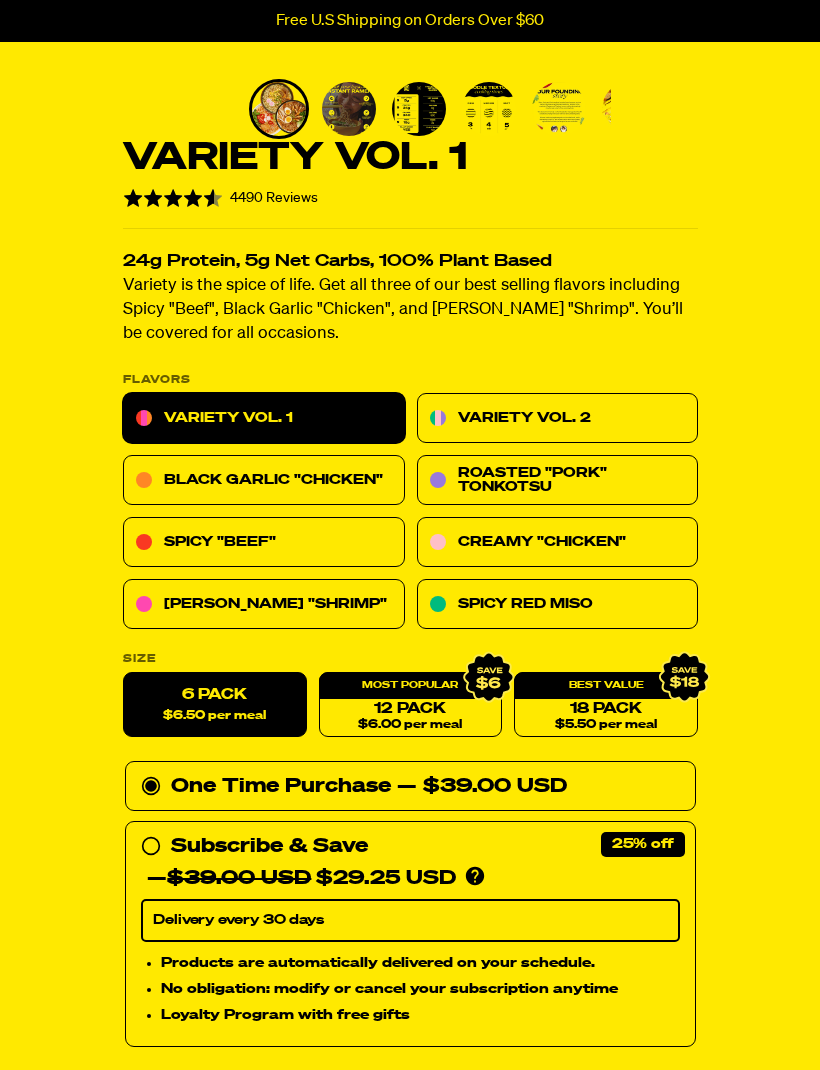 click on "12 Pack
$6.00 per meal" at bounding box center [410, 705] 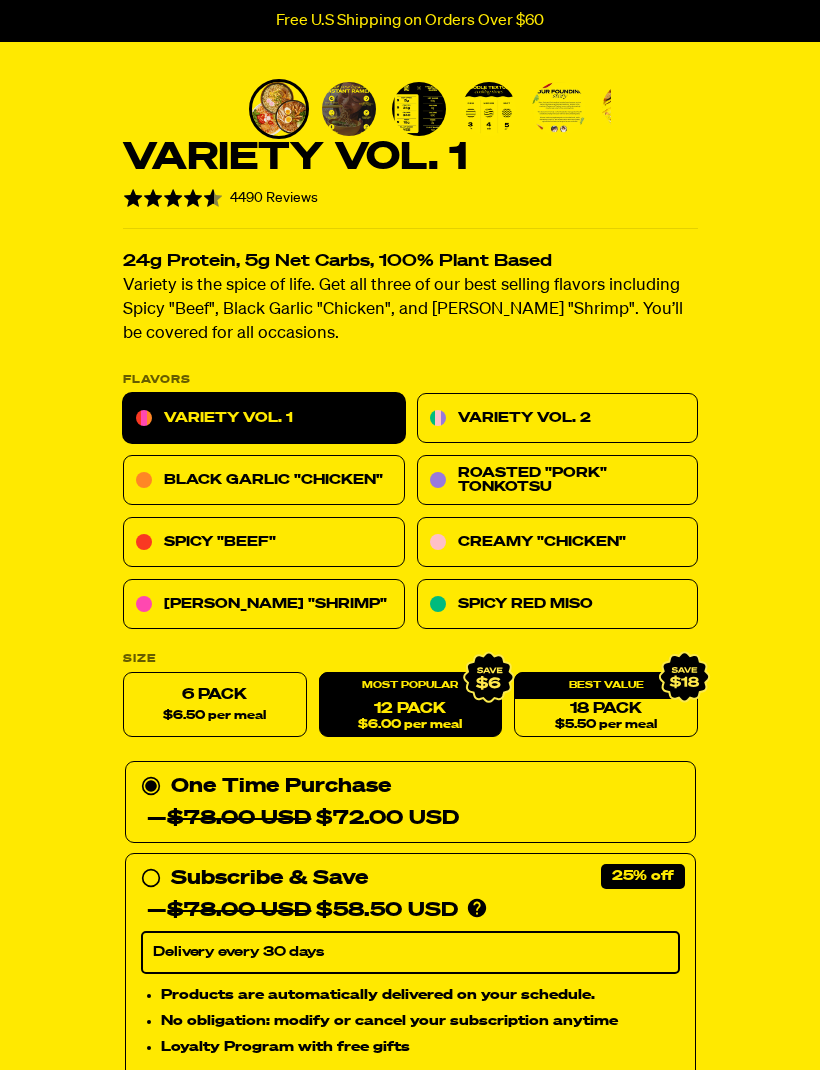 click on "Creamy "Chicken"" at bounding box center [557, 543] 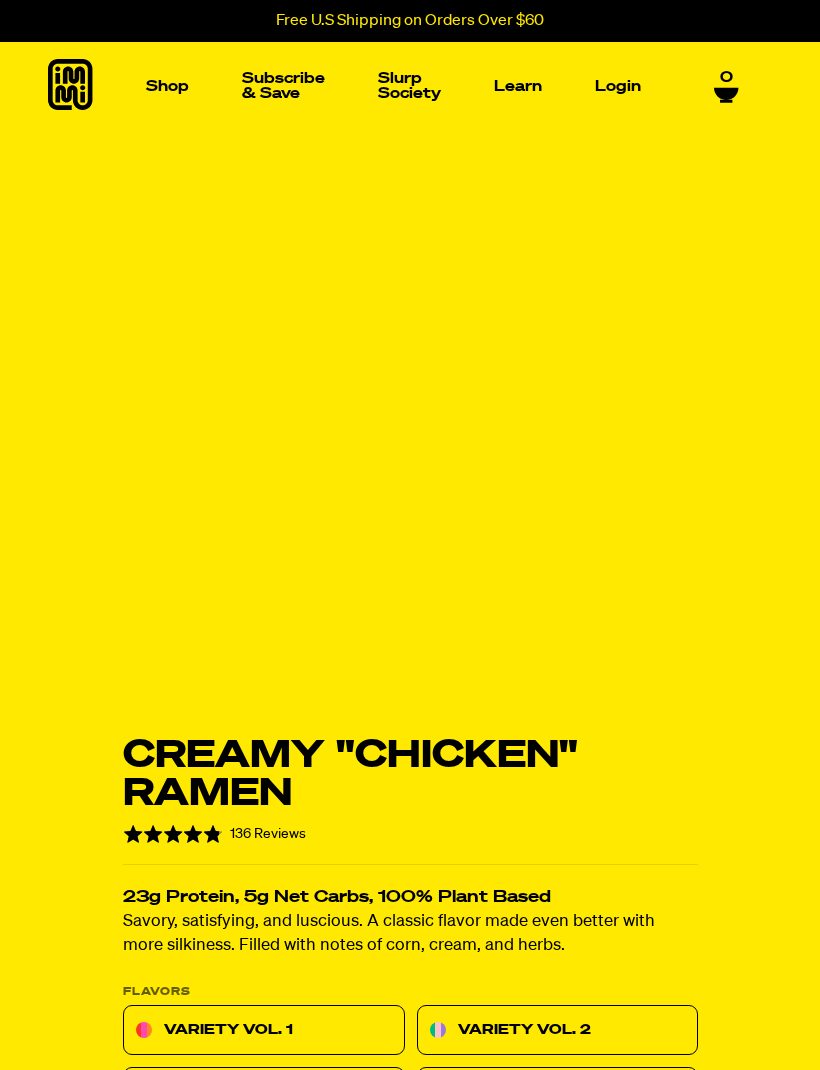 scroll, scrollTop: 0, scrollLeft: 0, axis: both 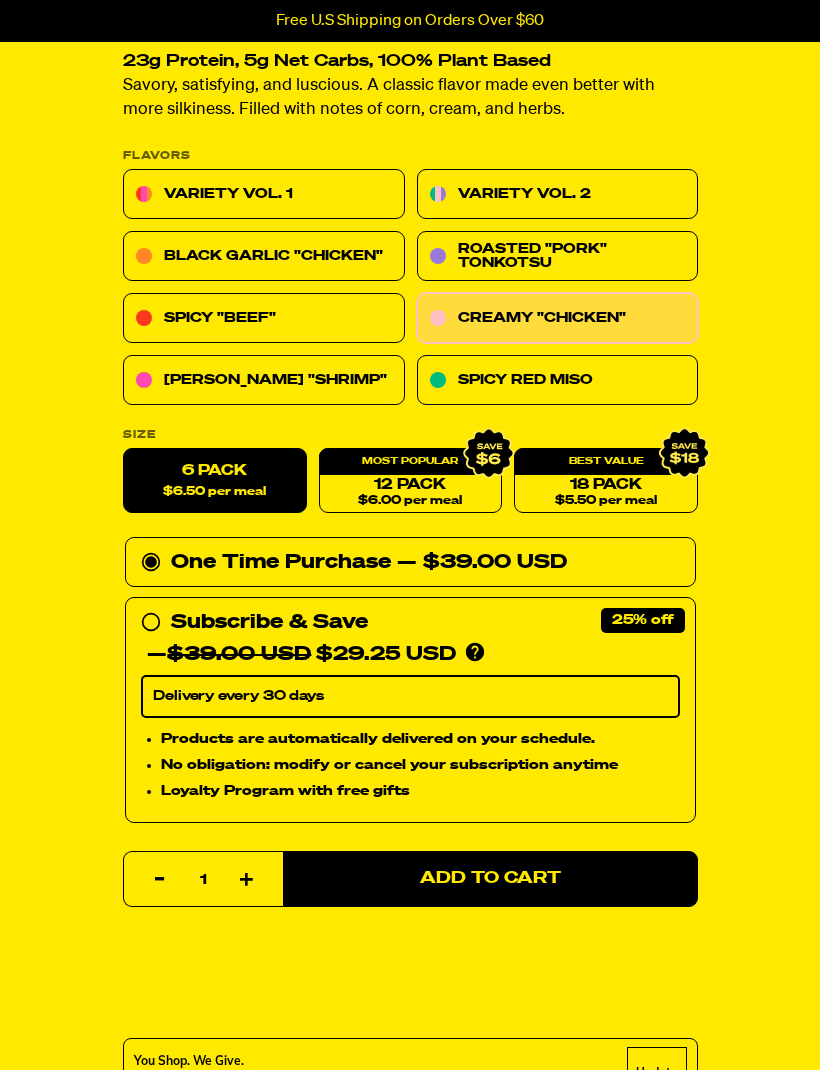 click on "Add to Cart" at bounding box center (490, 880) 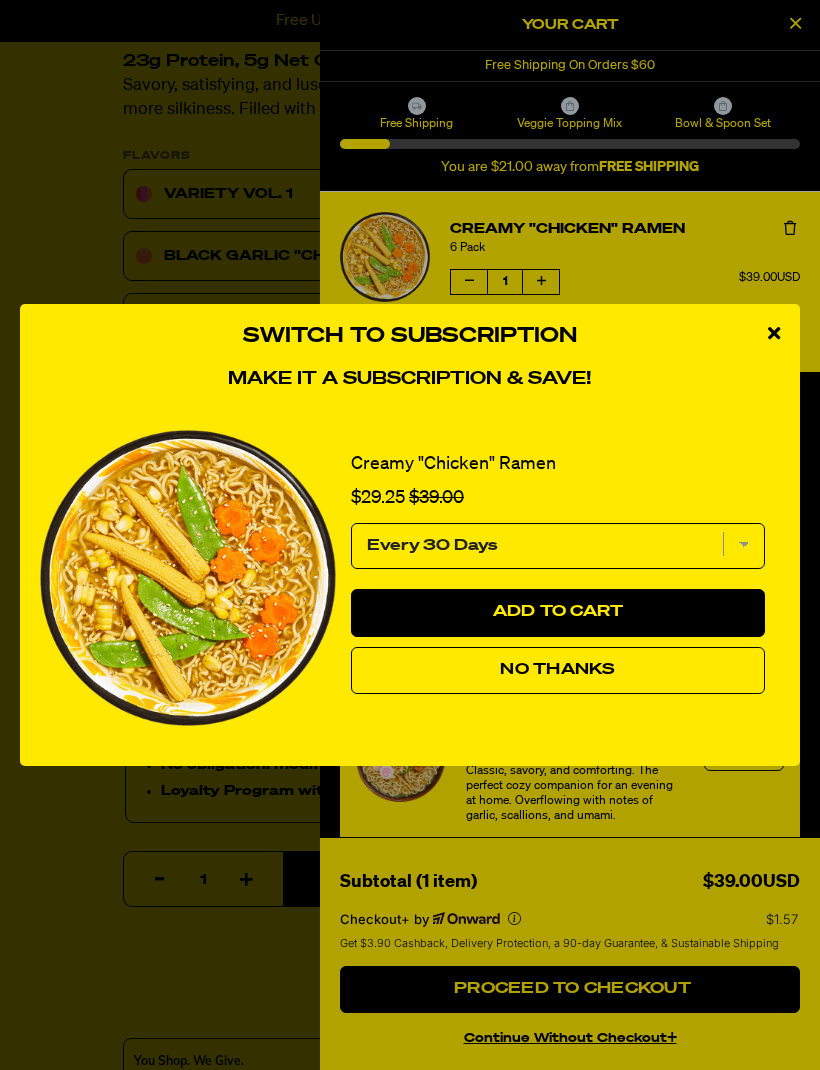 click at bounding box center [774, 334] 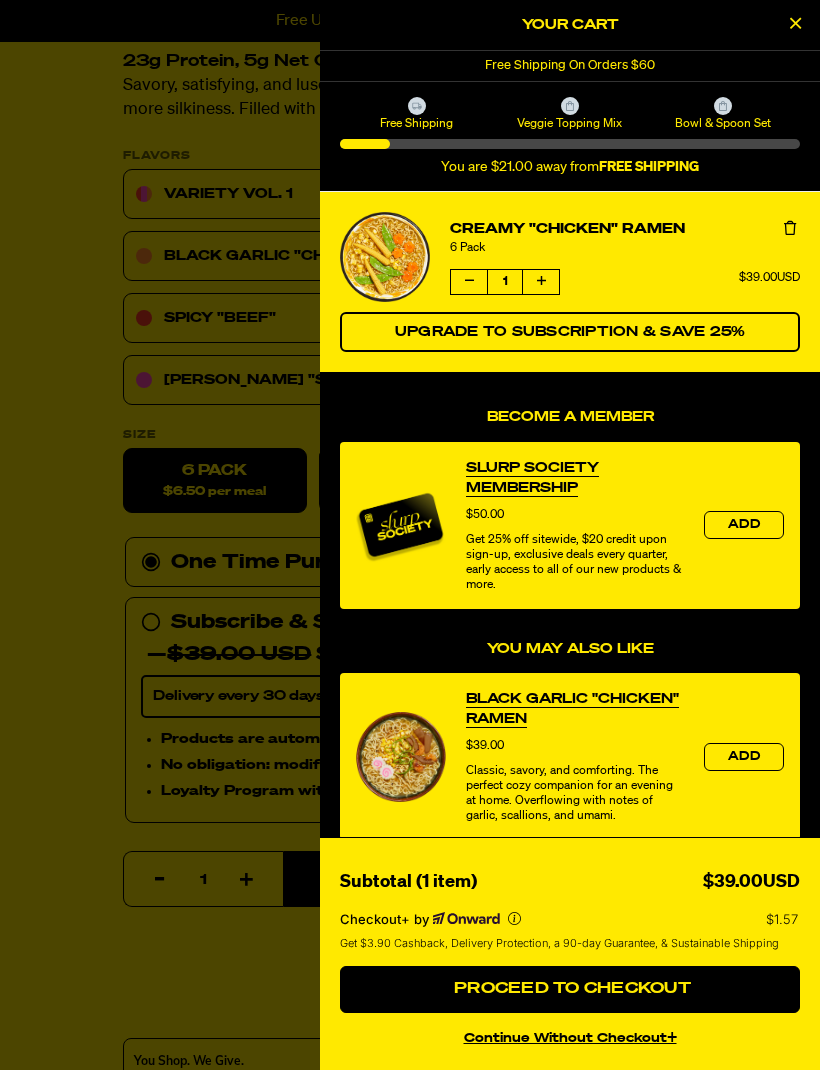 click at bounding box center [795, 25] 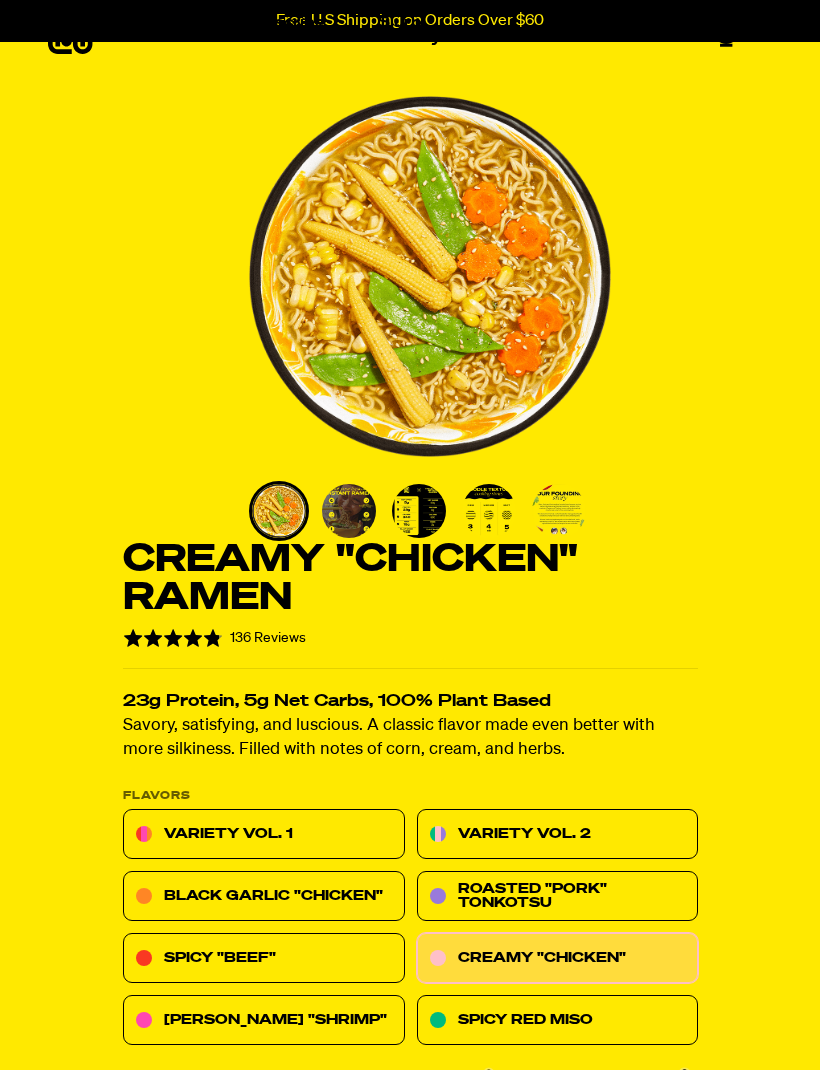 scroll, scrollTop: 0, scrollLeft: 0, axis: both 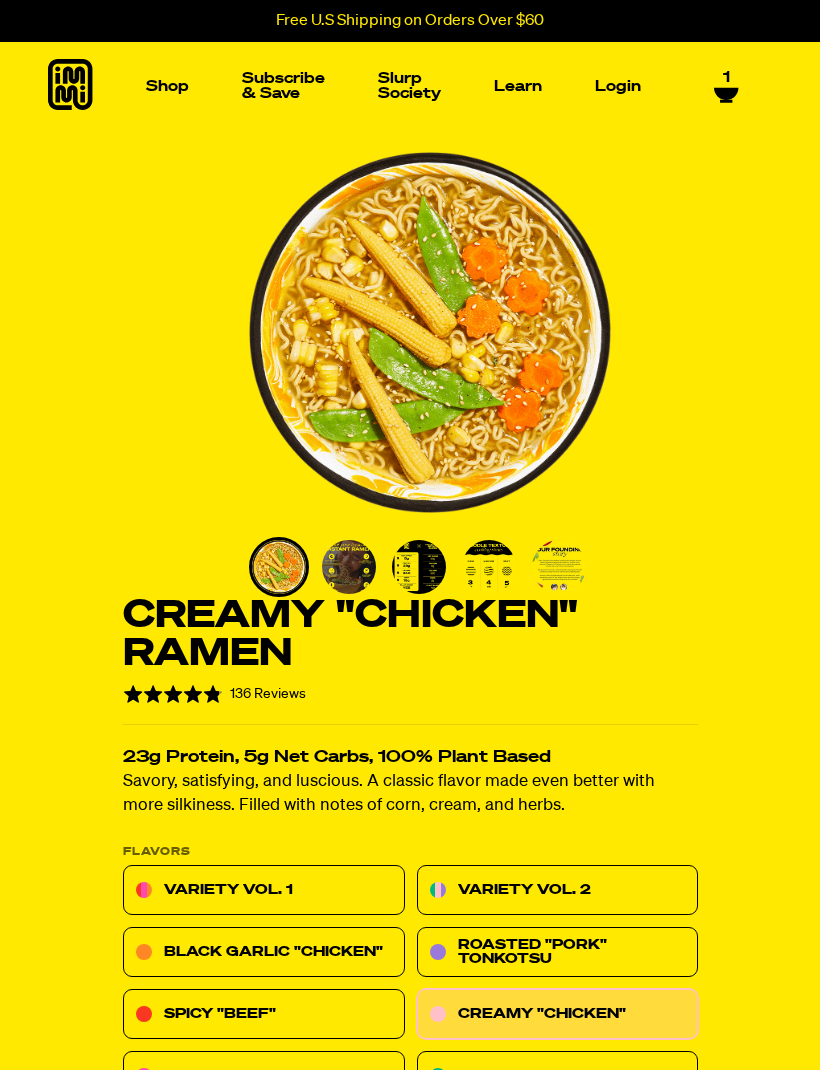 click 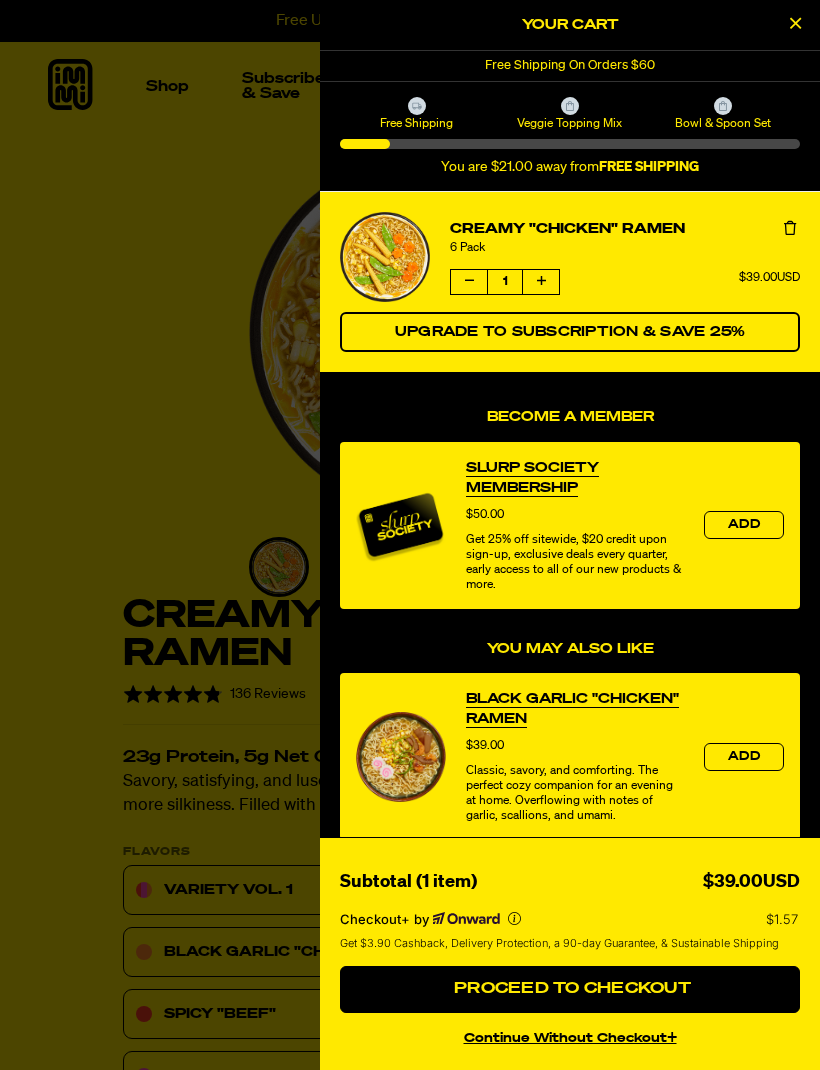 click at bounding box center [469, 282] 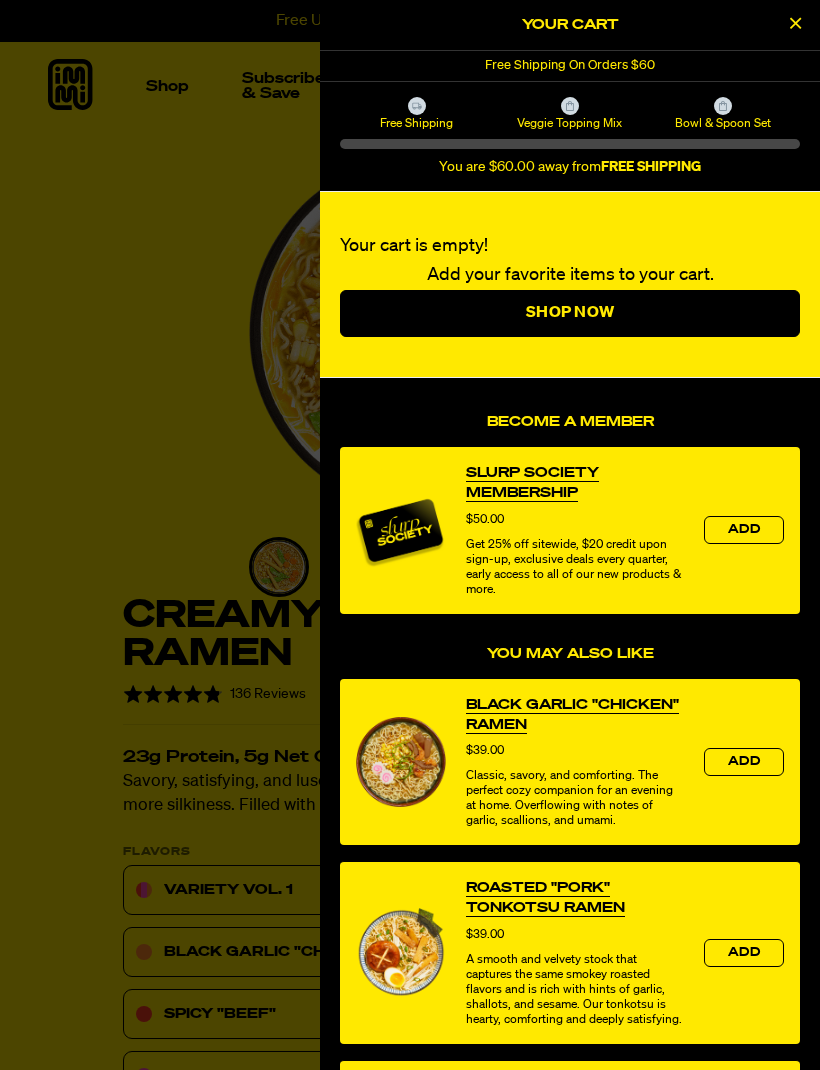 click at bounding box center (410, 535) 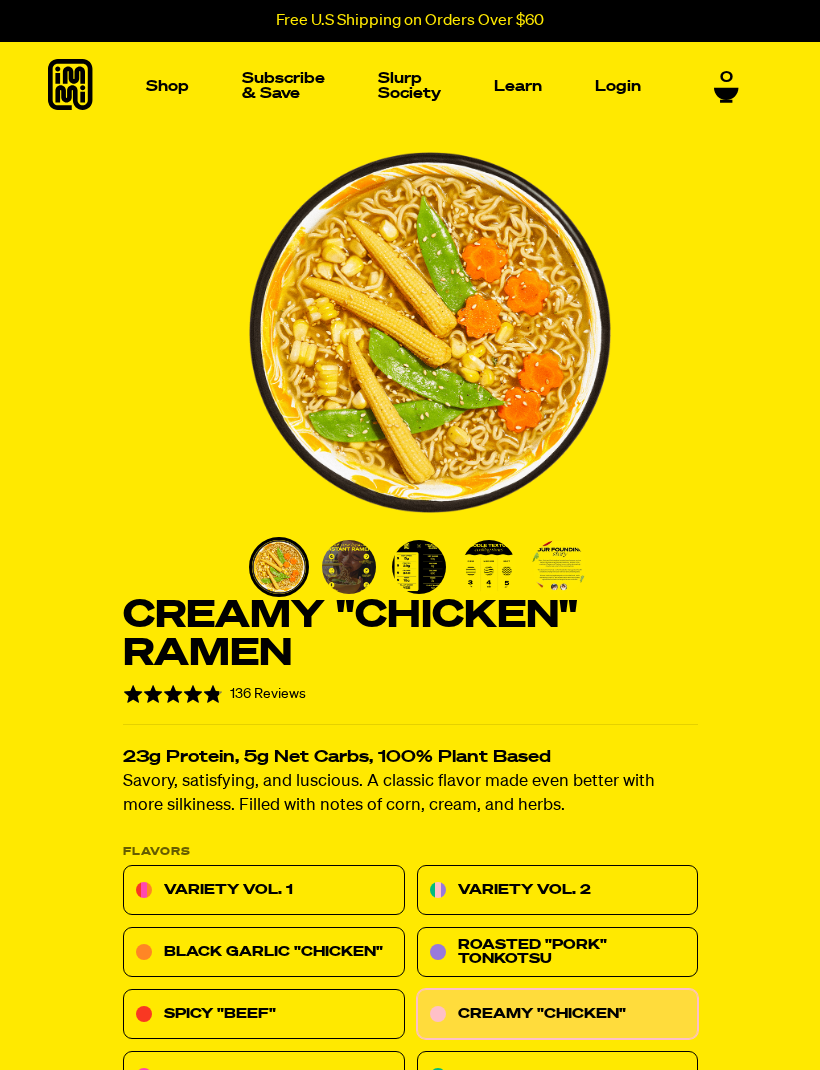 click on "Variety Vol. 2" at bounding box center [557, 891] 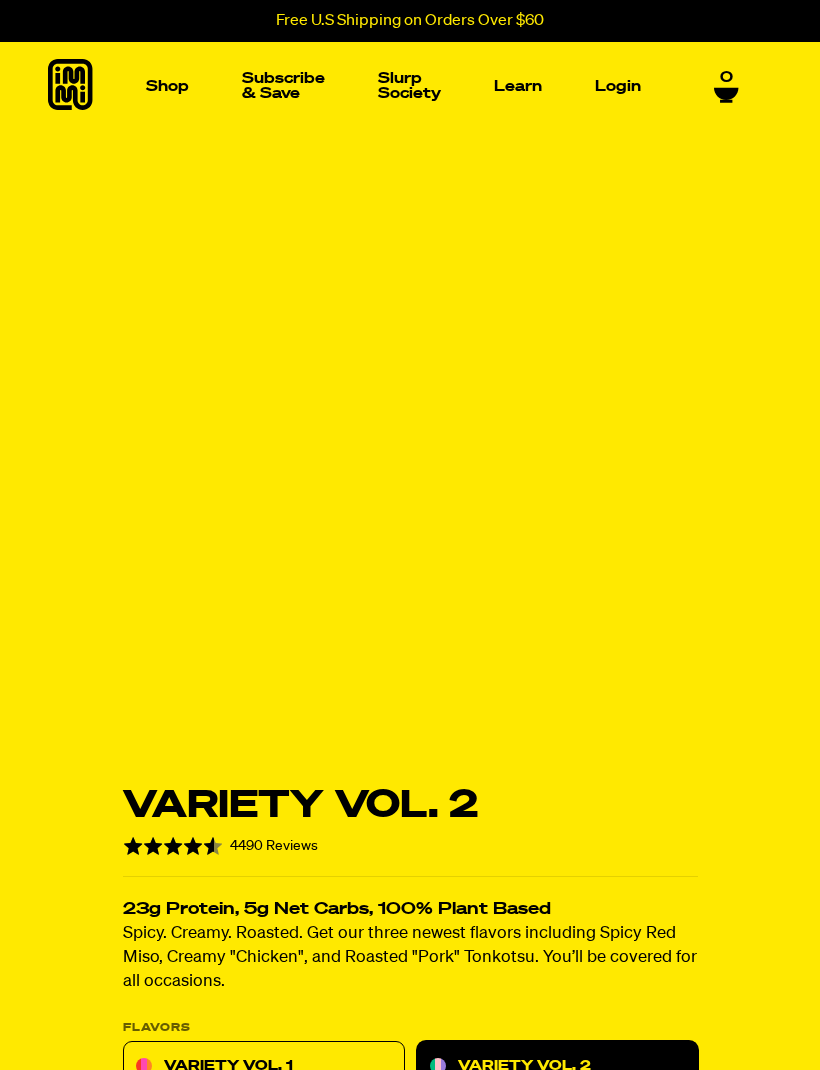 scroll, scrollTop: 9, scrollLeft: 0, axis: vertical 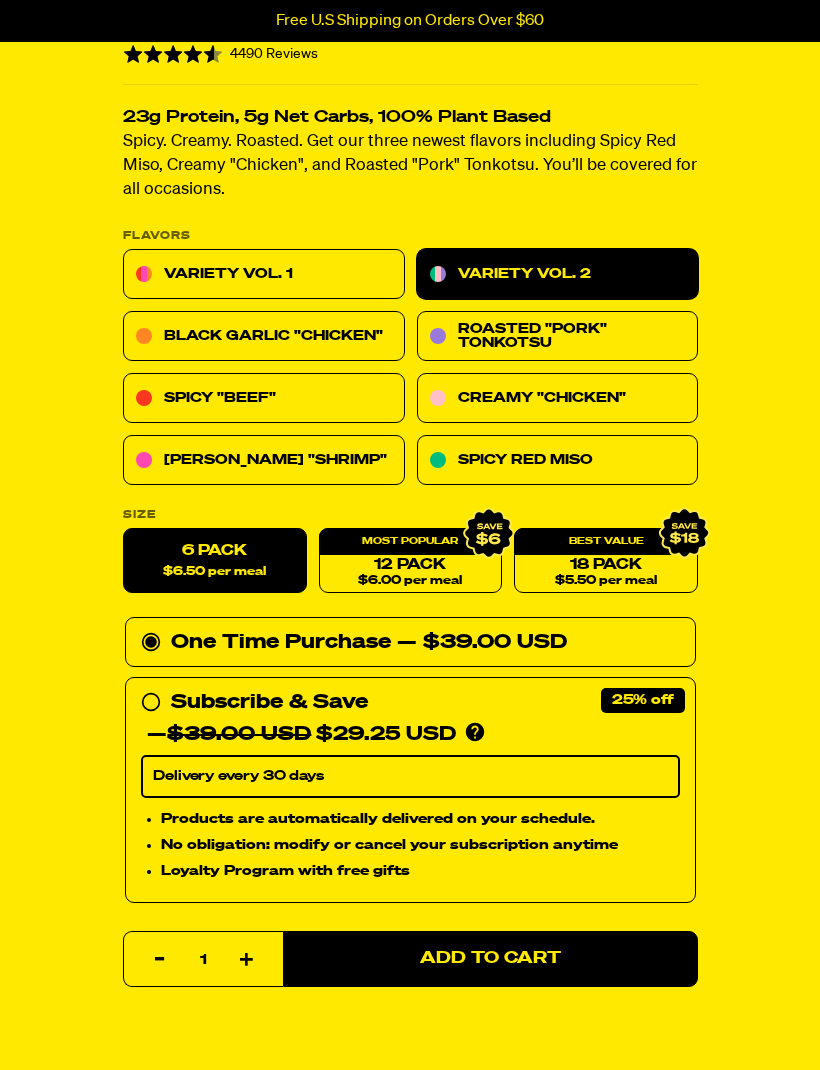 click on "Add to Cart" at bounding box center (490, 959) 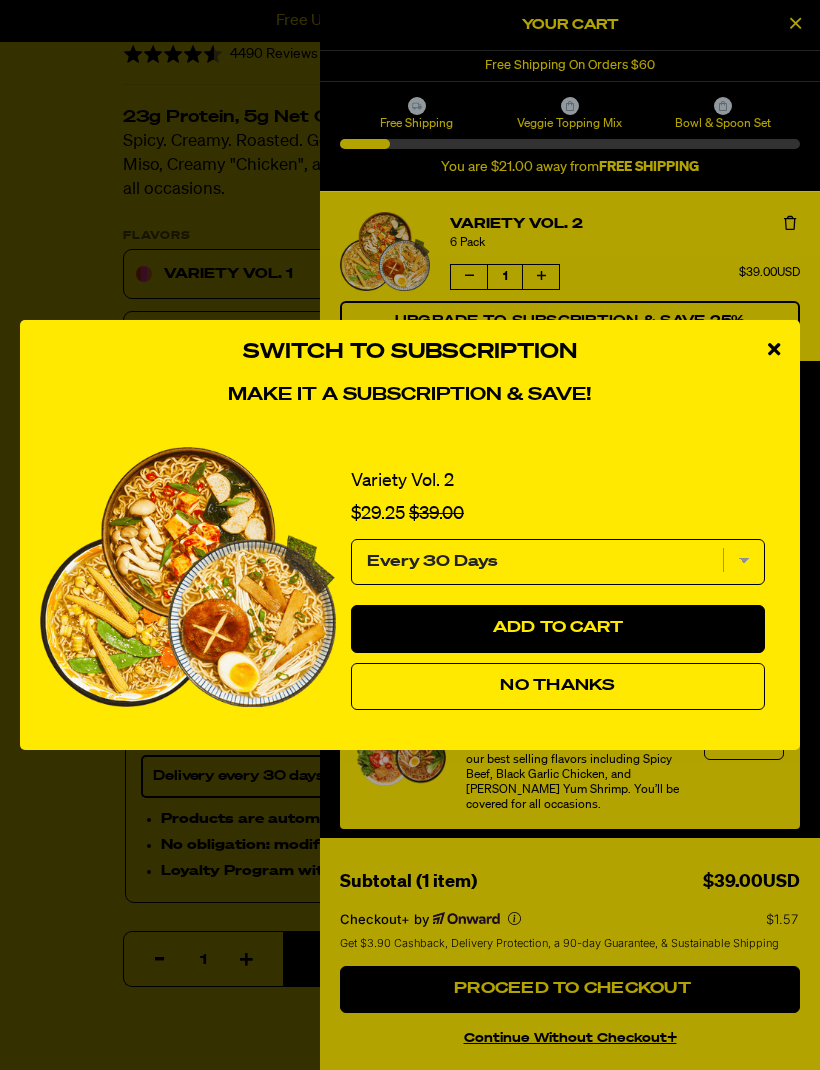 click at bounding box center [774, 349] 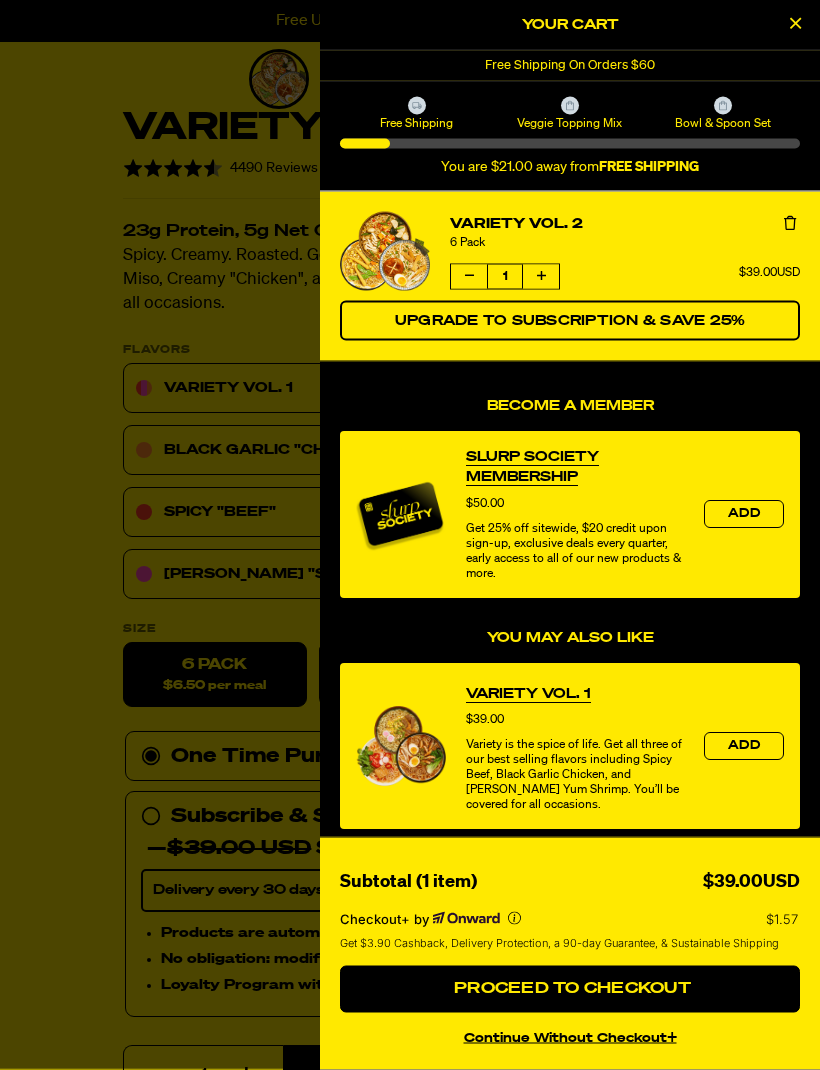 click at bounding box center (410, 535) 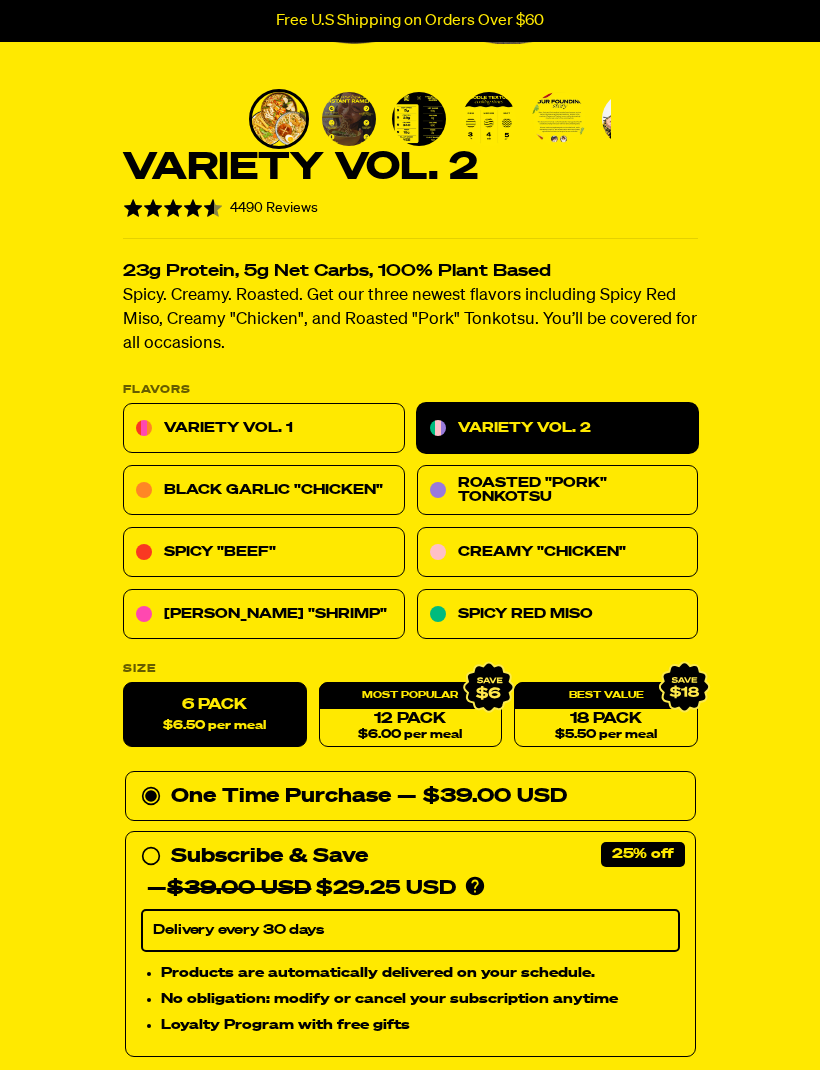scroll, scrollTop: 447, scrollLeft: 0, axis: vertical 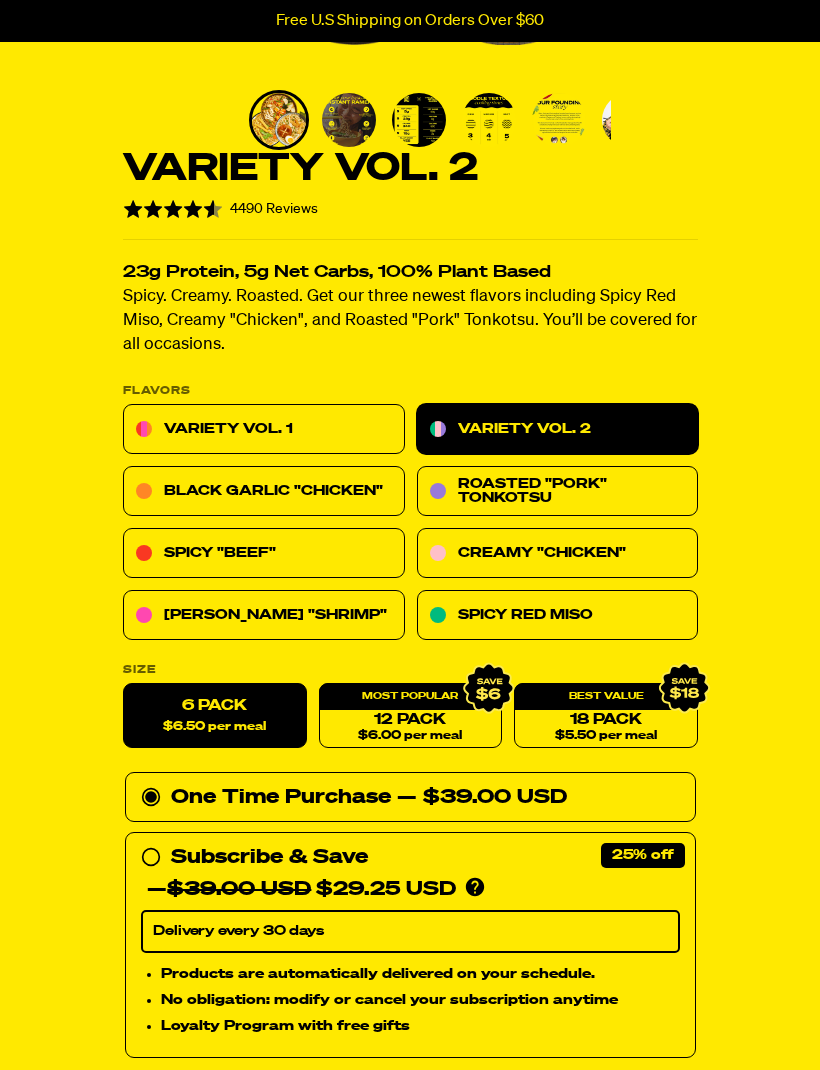 click on "[PERSON_NAME] "Shrimp"" at bounding box center [264, 616] 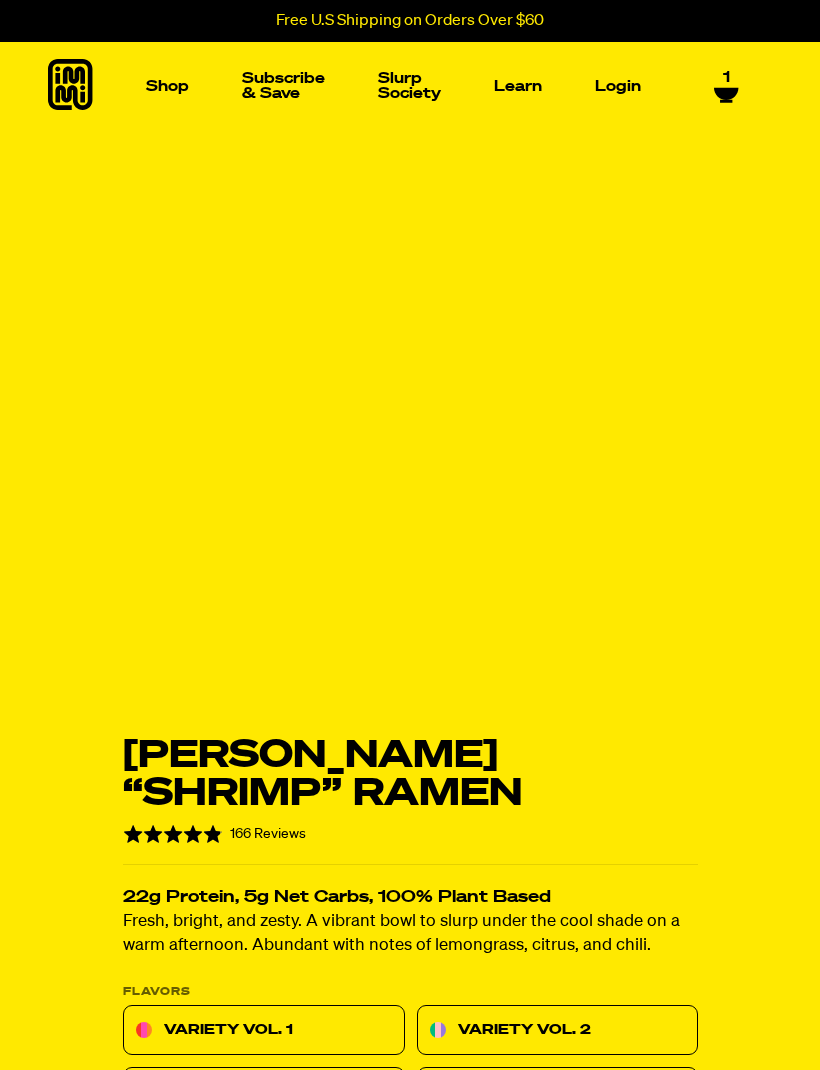scroll, scrollTop: 0, scrollLeft: 0, axis: both 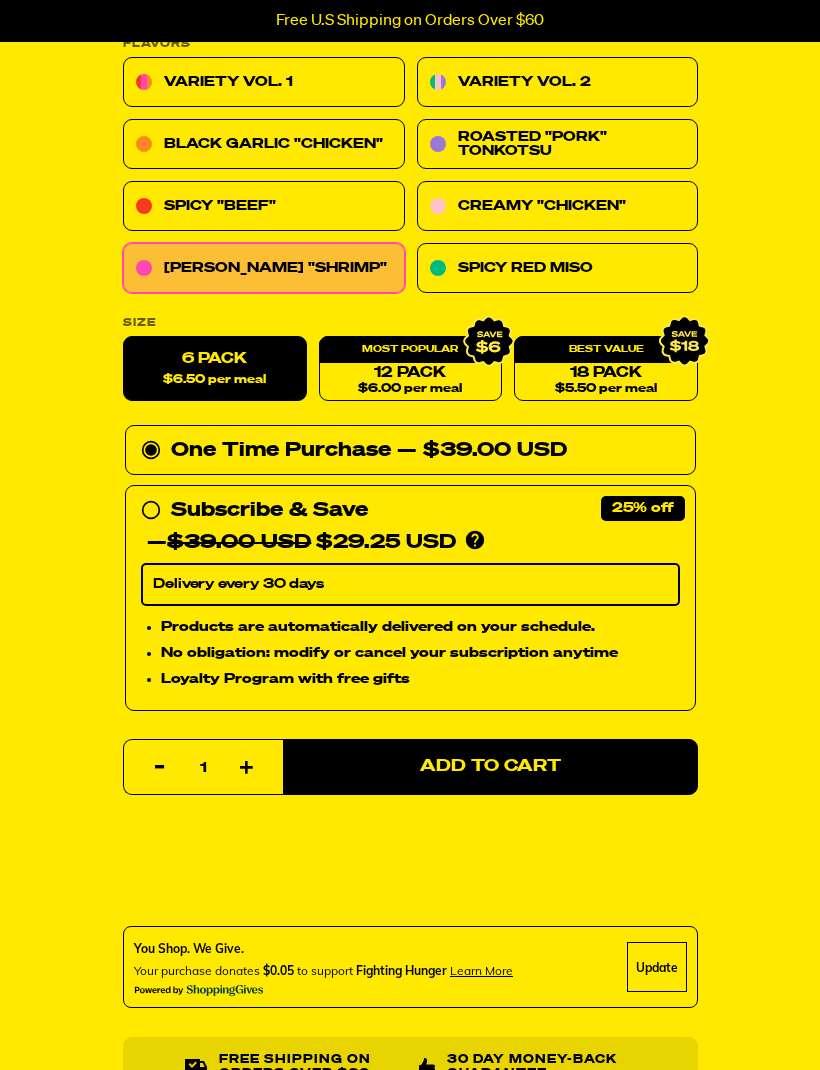 click on "Add to Cart" at bounding box center [490, 767] 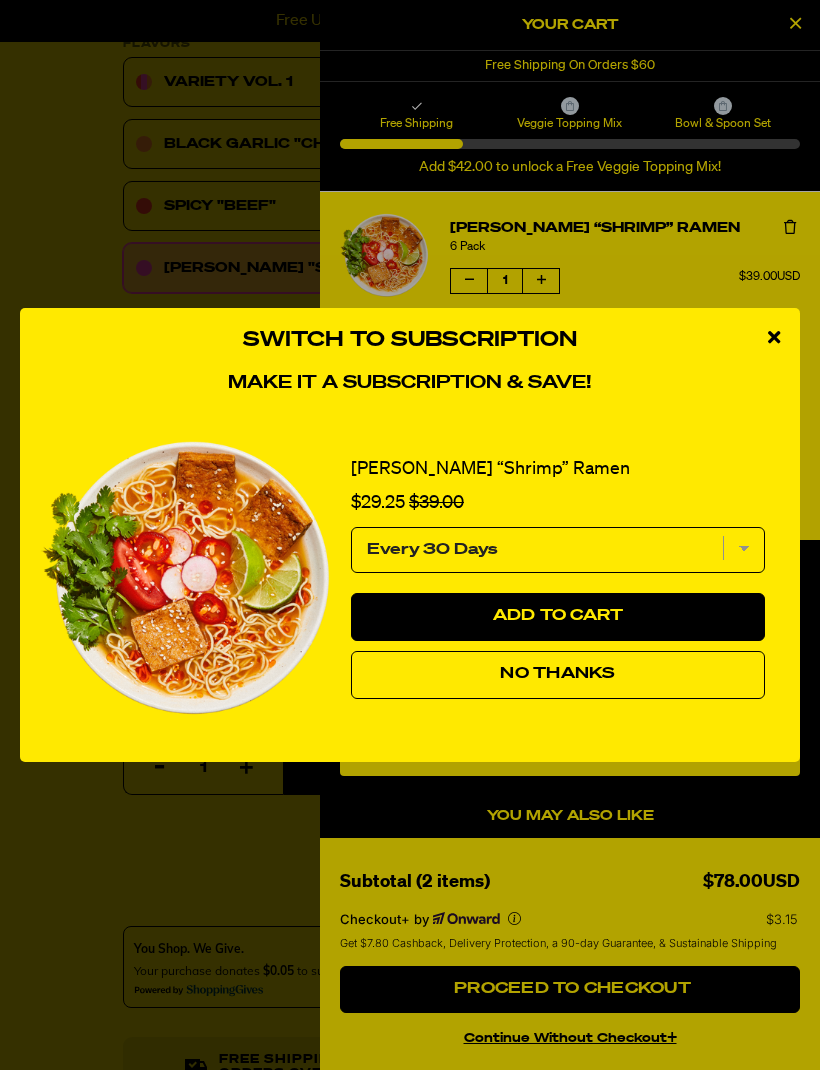 click at bounding box center [774, 337] 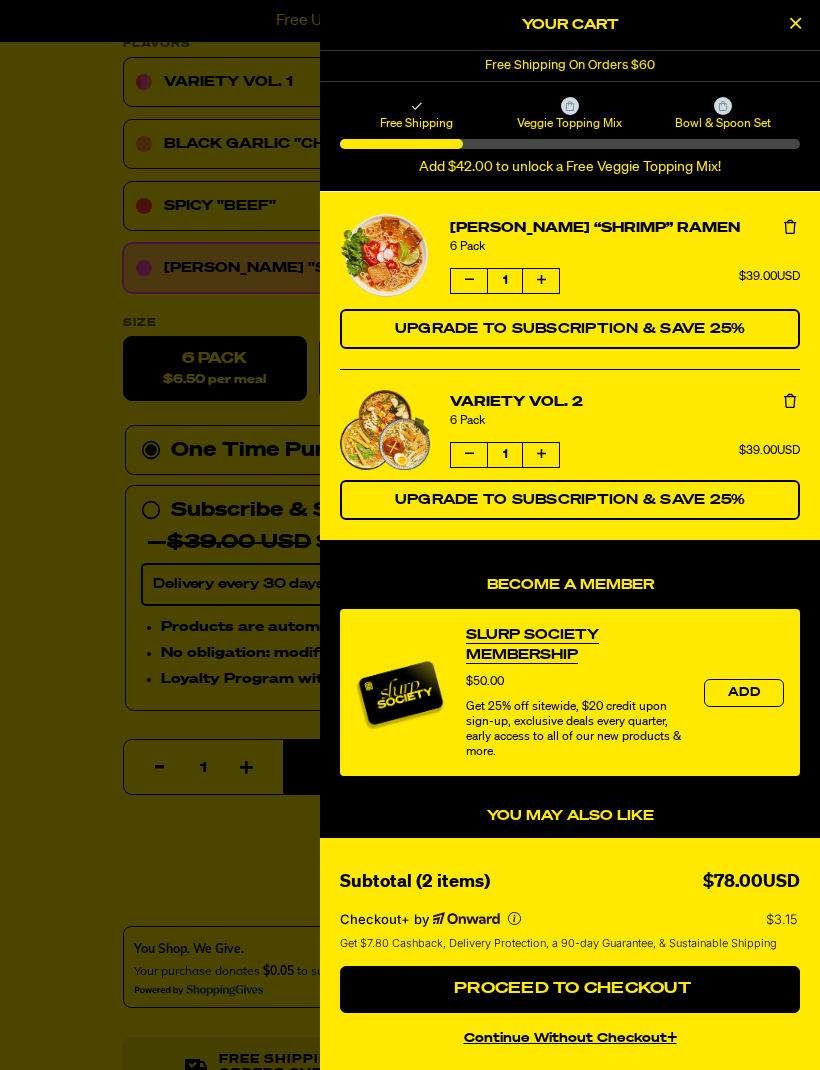 click at bounding box center [790, 227] 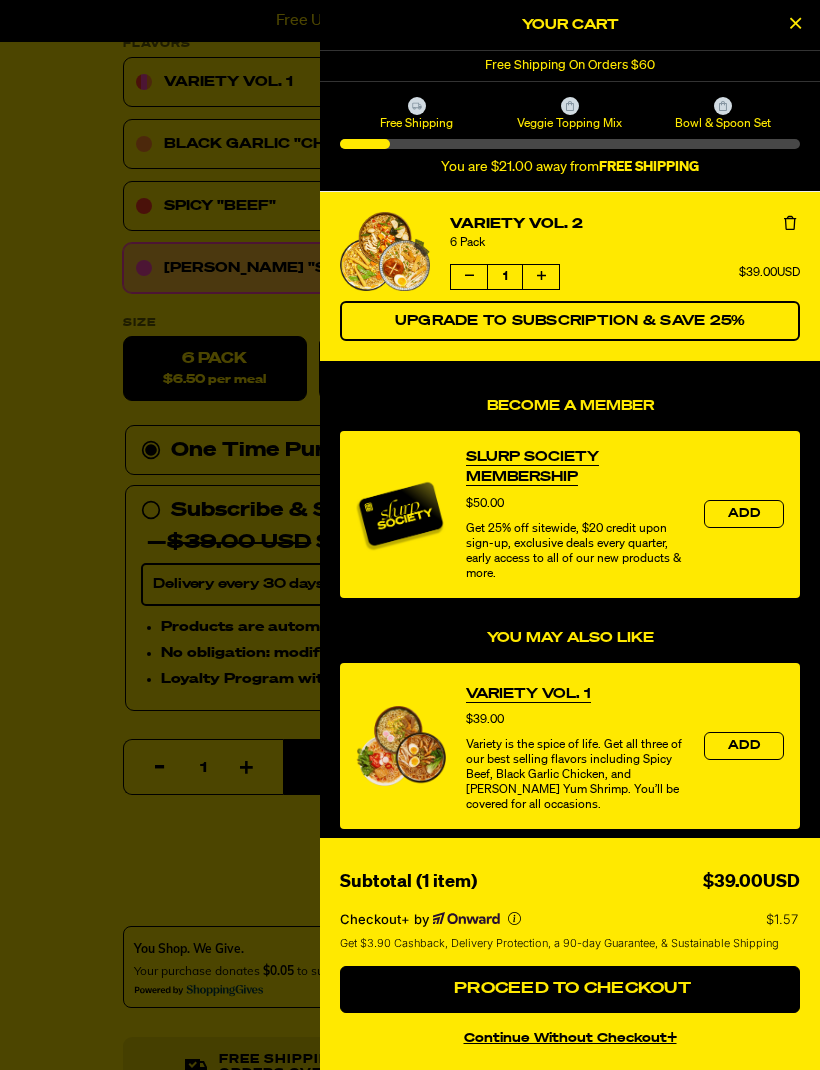 click on "Variety Vol. 2   6 Pack           Quantity of Variety Vol. 2
1
$39.00USD       Upgrade to Subscription & Save 25%" at bounding box center [570, 276] 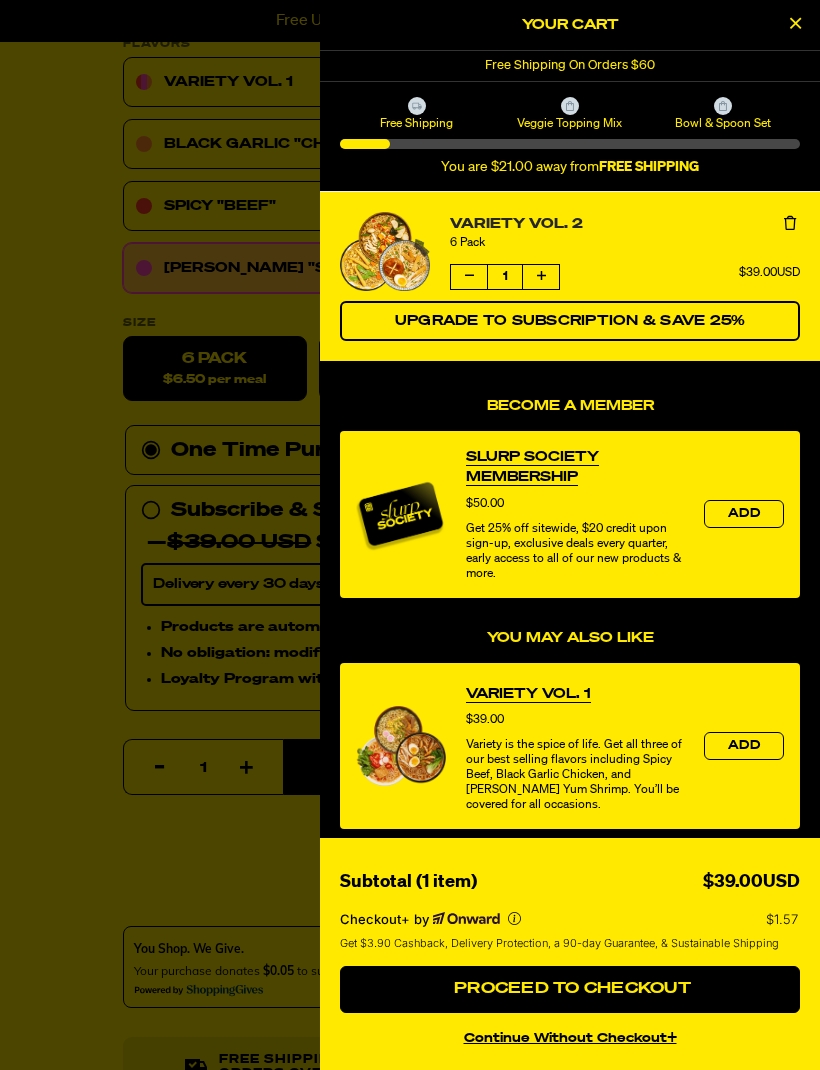 click on "Variety Vol. 2" at bounding box center [625, 224] 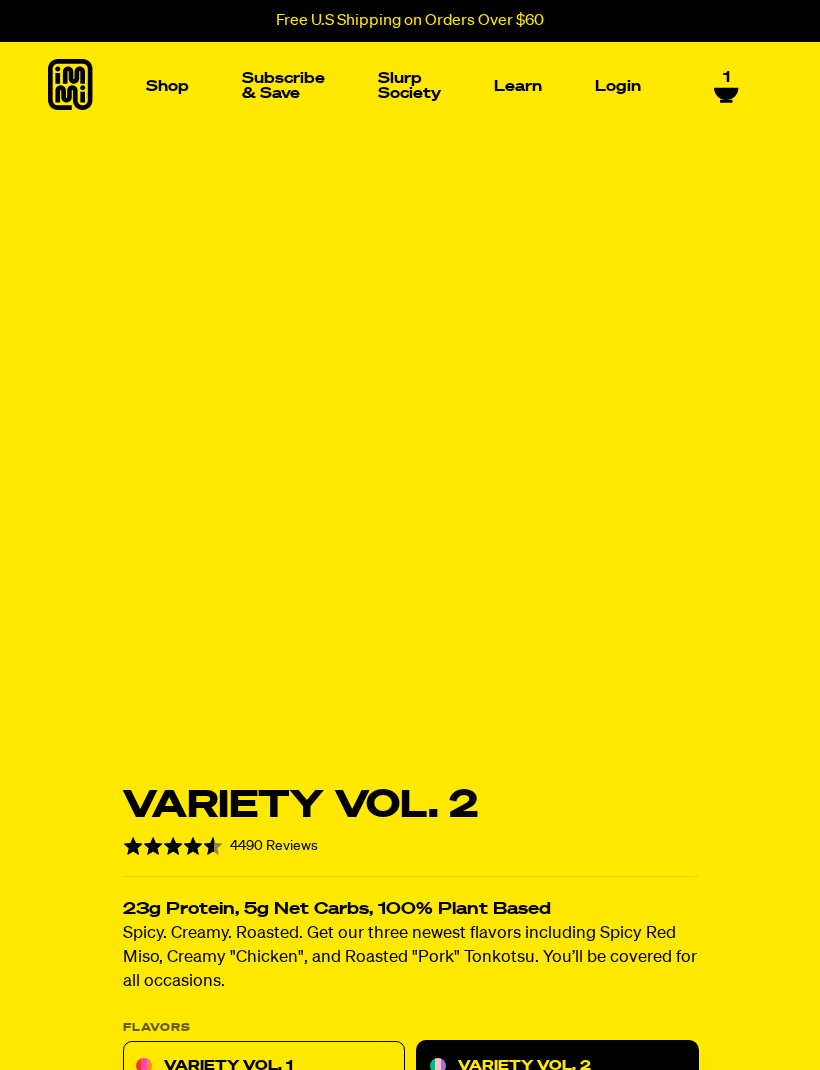 scroll, scrollTop: 0, scrollLeft: 0, axis: both 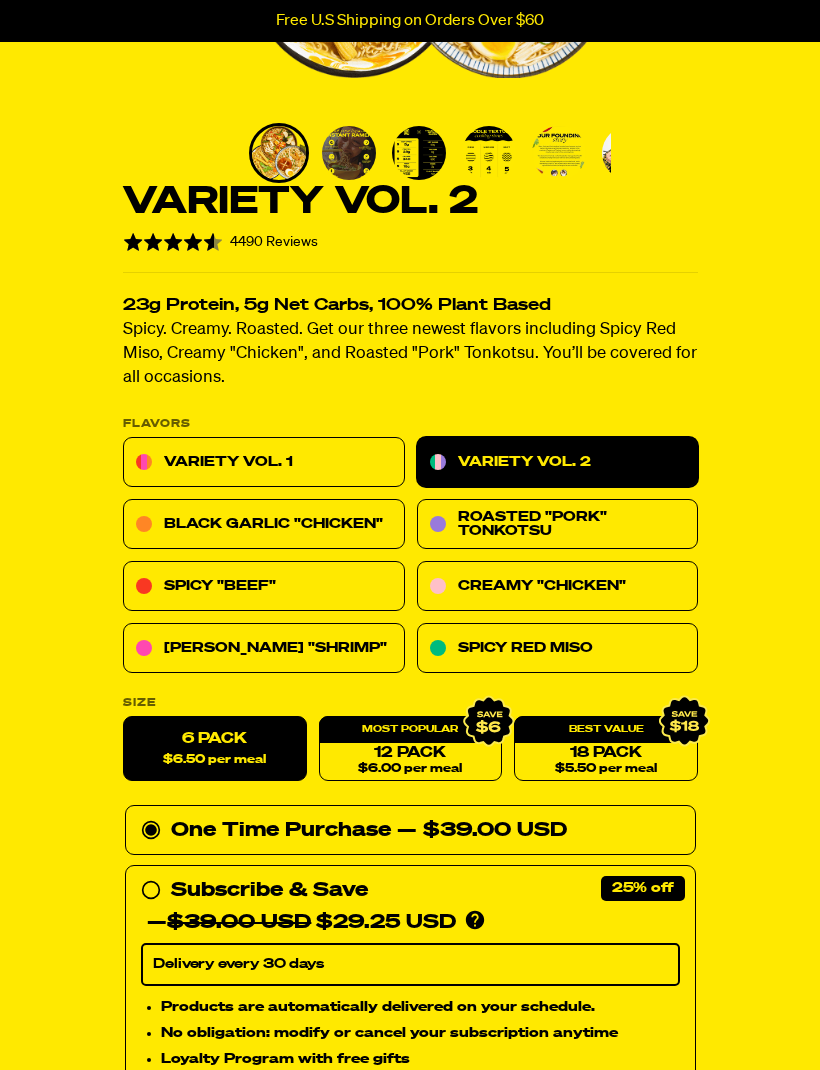 click on "12 Pack
$6.00 per meal" at bounding box center [410, 749] 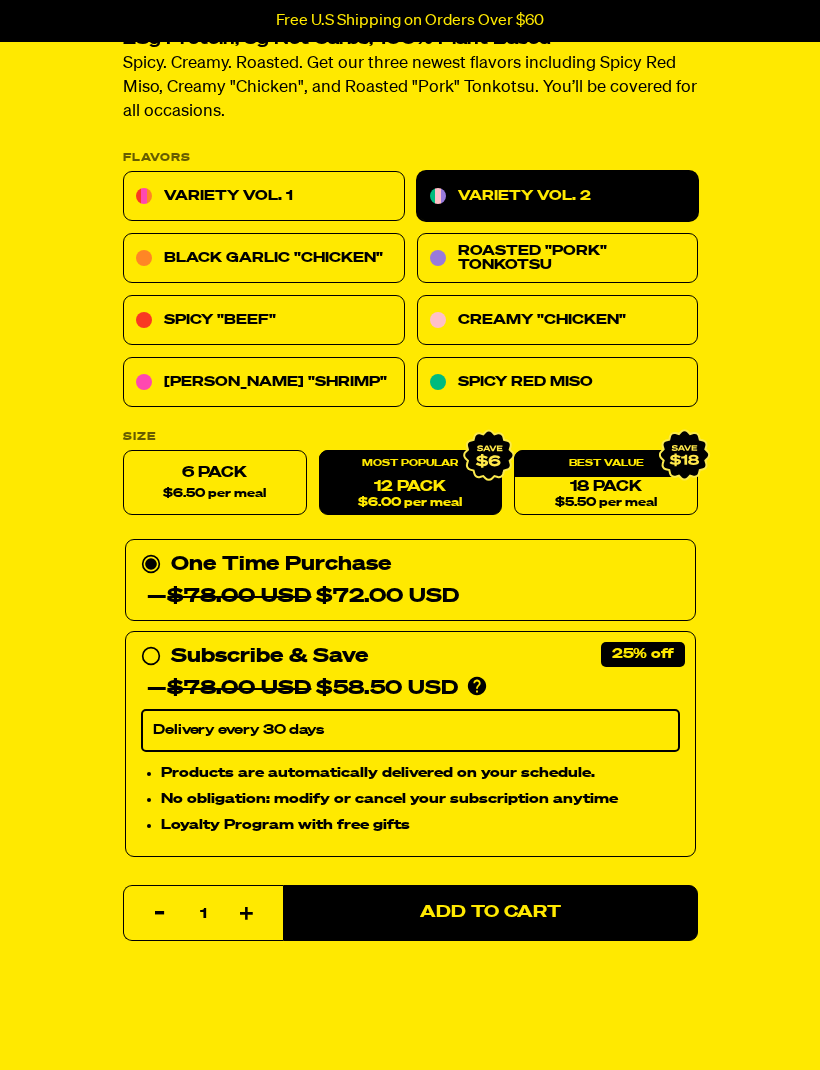 scroll, scrollTop: 680, scrollLeft: 0, axis: vertical 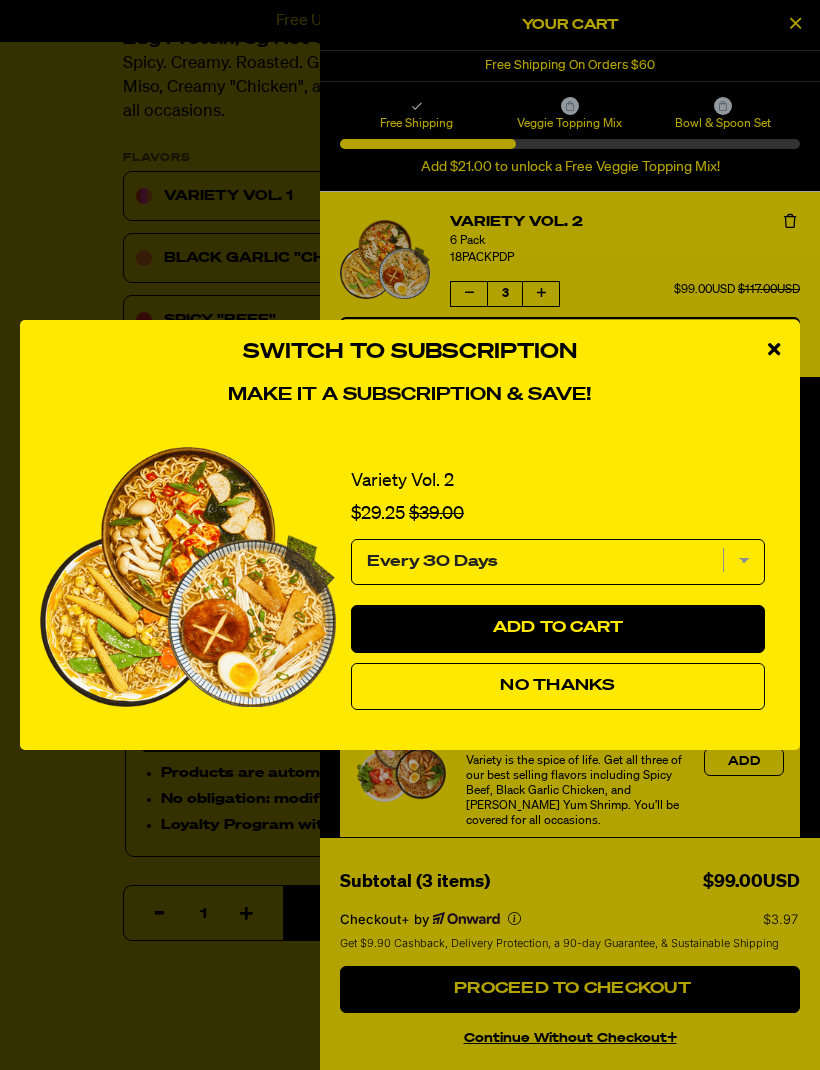 click at bounding box center (774, 350) 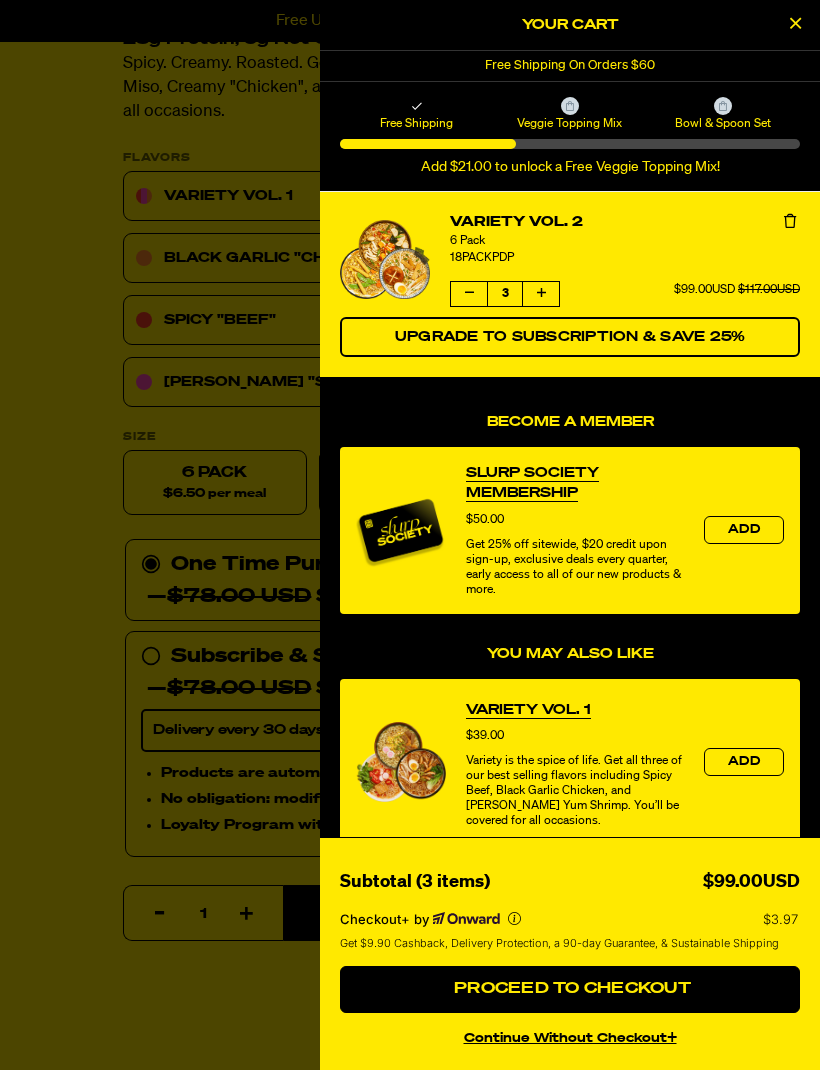 click at bounding box center (795, 25) 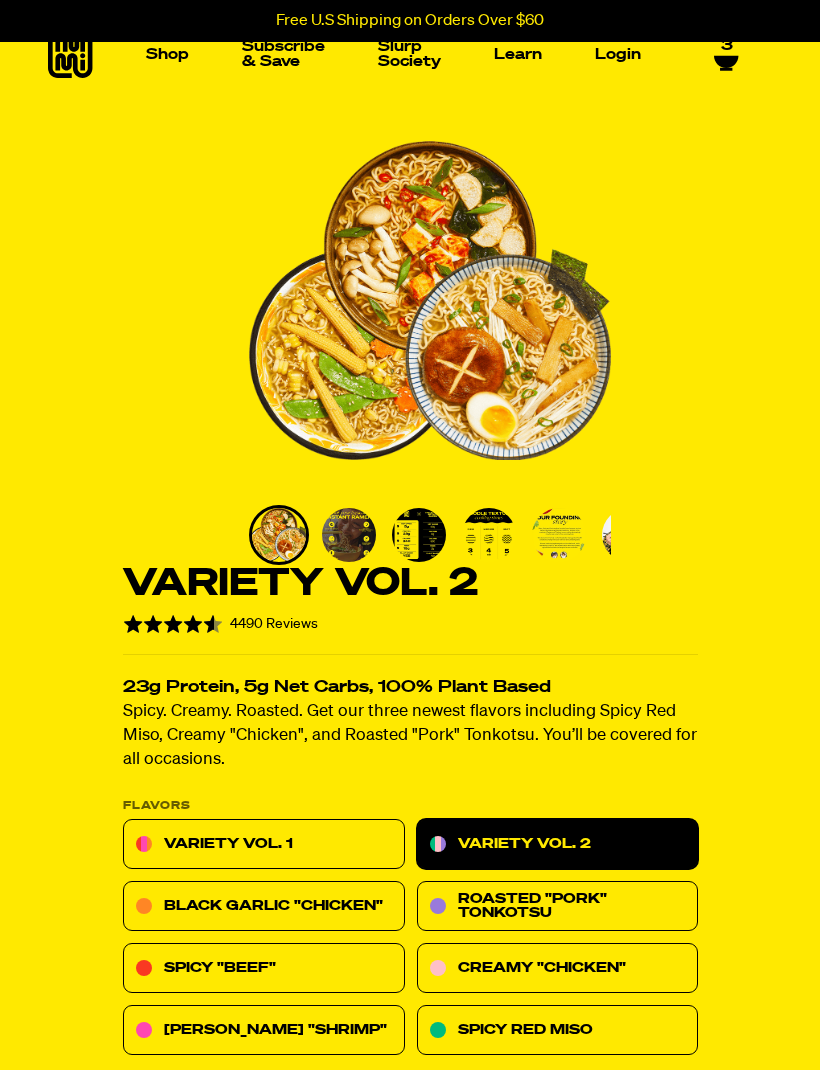 scroll, scrollTop: 0, scrollLeft: 0, axis: both 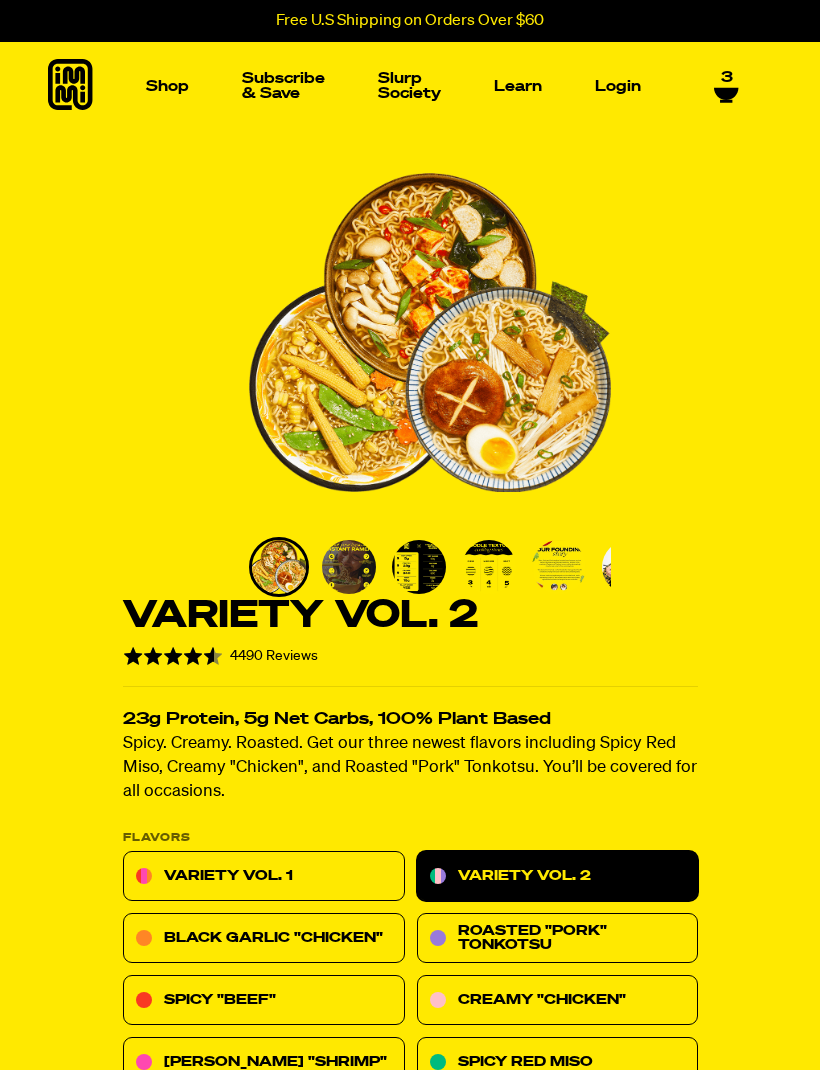 click 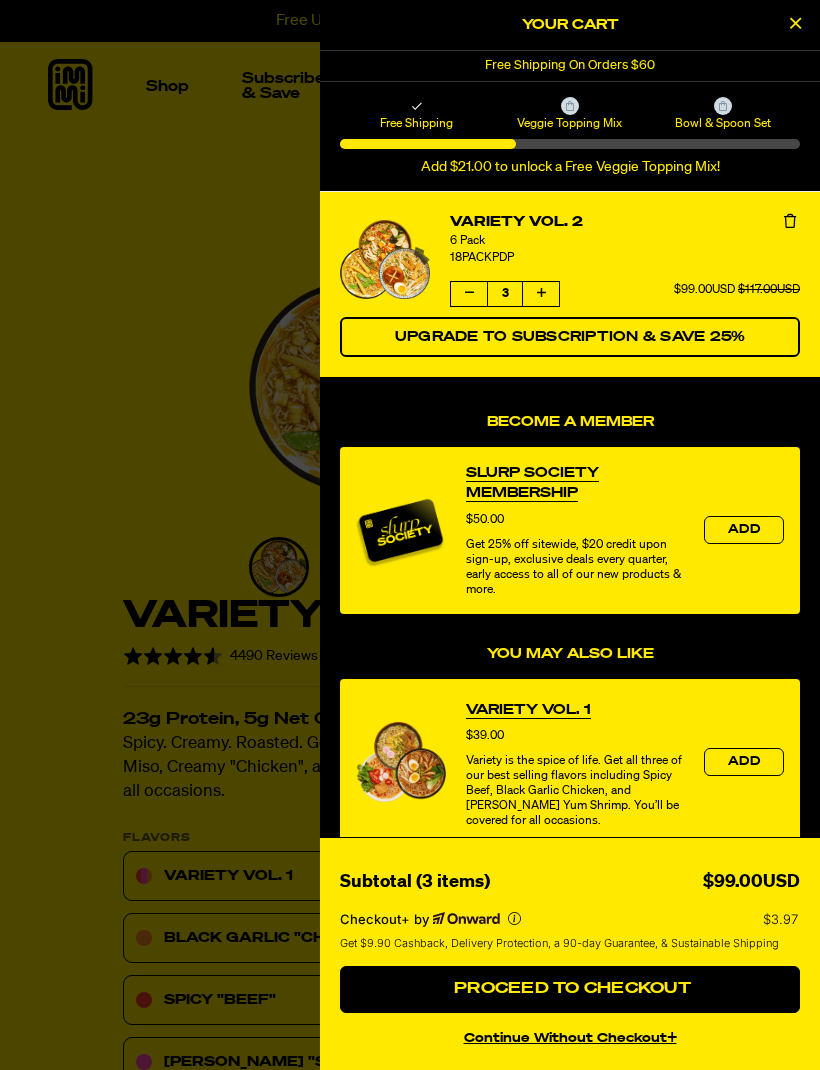 click at bounding box center (469, 293) 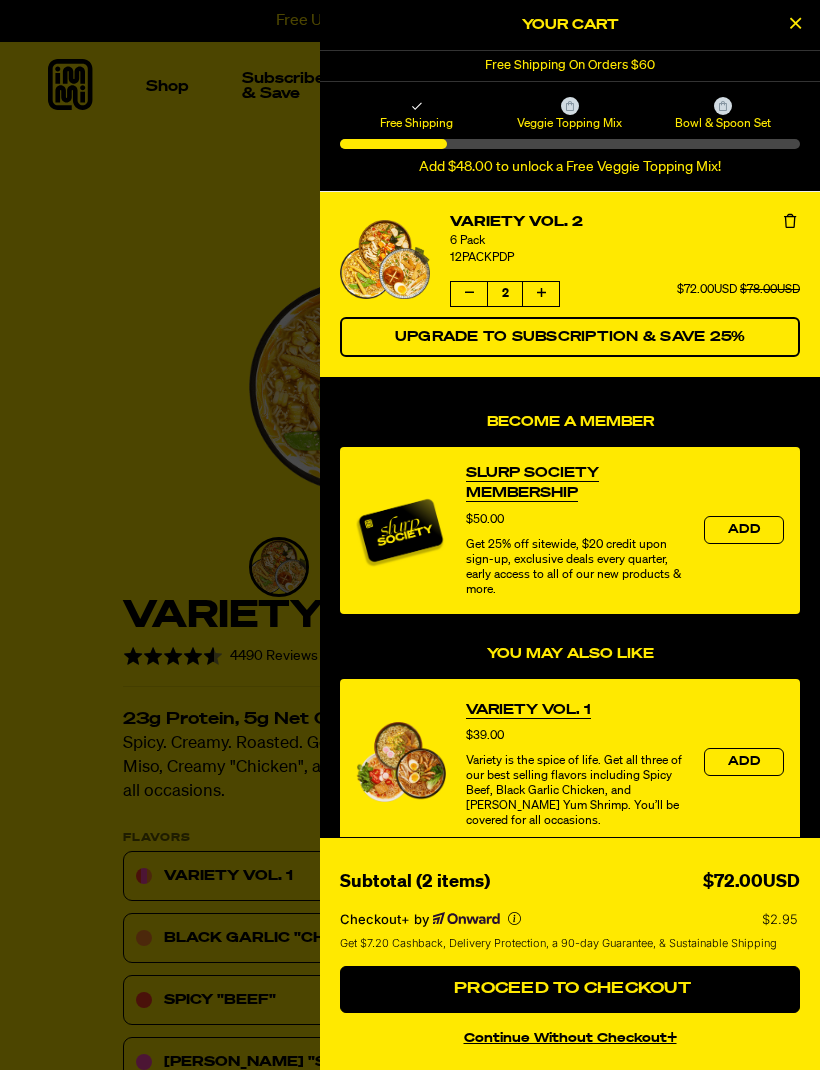 scroll, scrollTop: 0, scrollLeft: 0, axis: both 